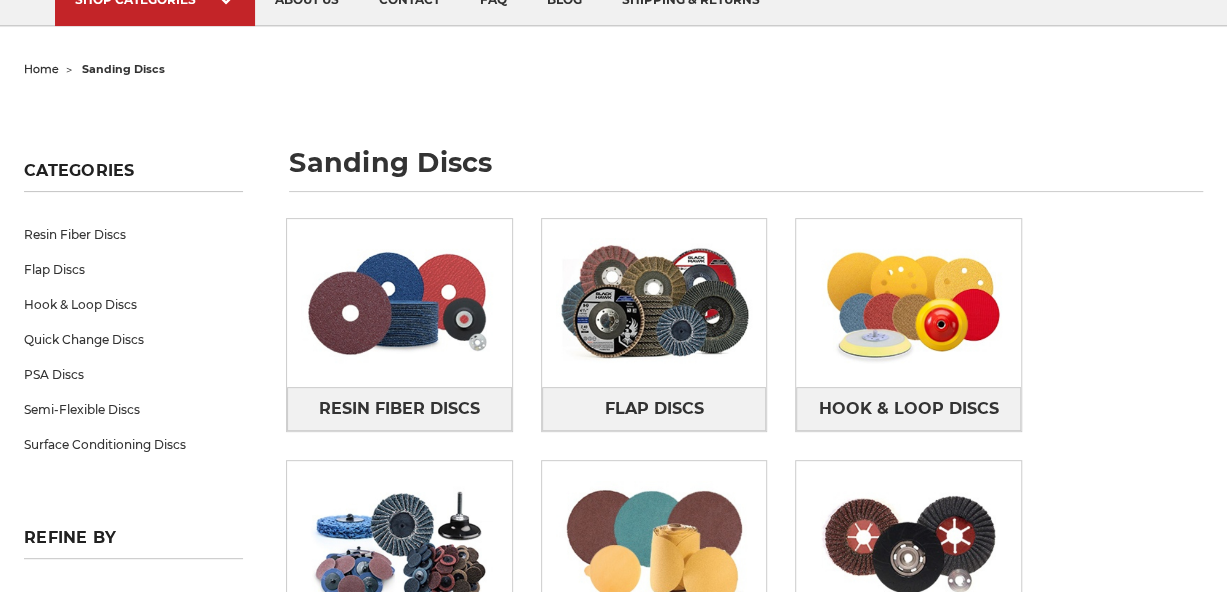 scroll, scrollTop: 390, scrollLeft: 0, axis: vertical 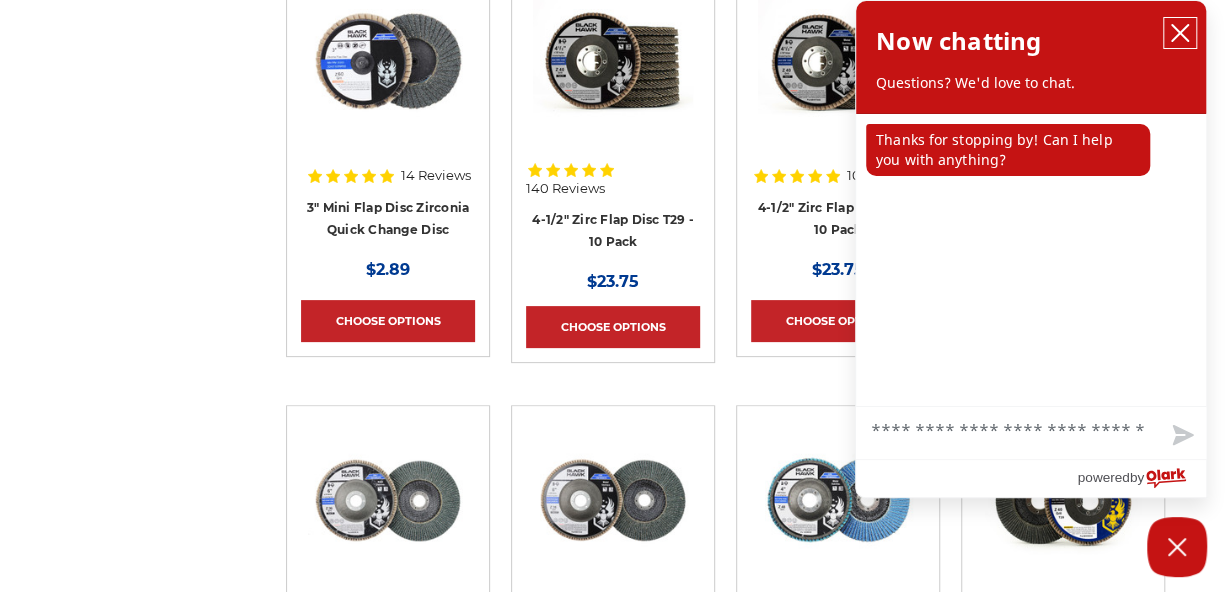 click 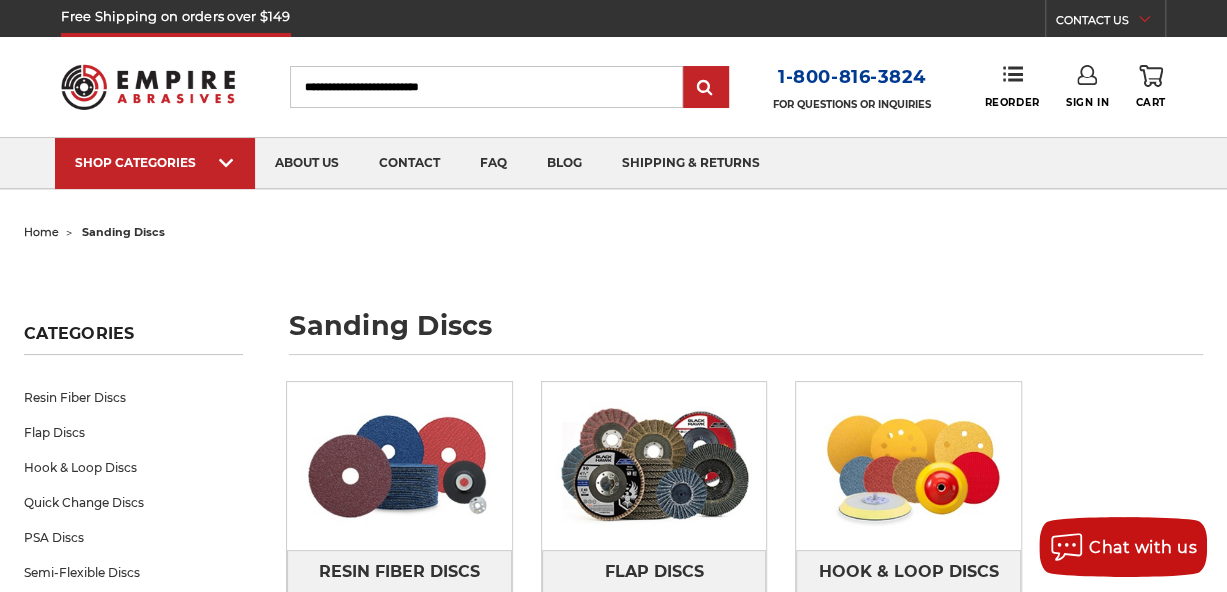 scroll, scrollTop: 0, scrollLeft: 0, axis: both 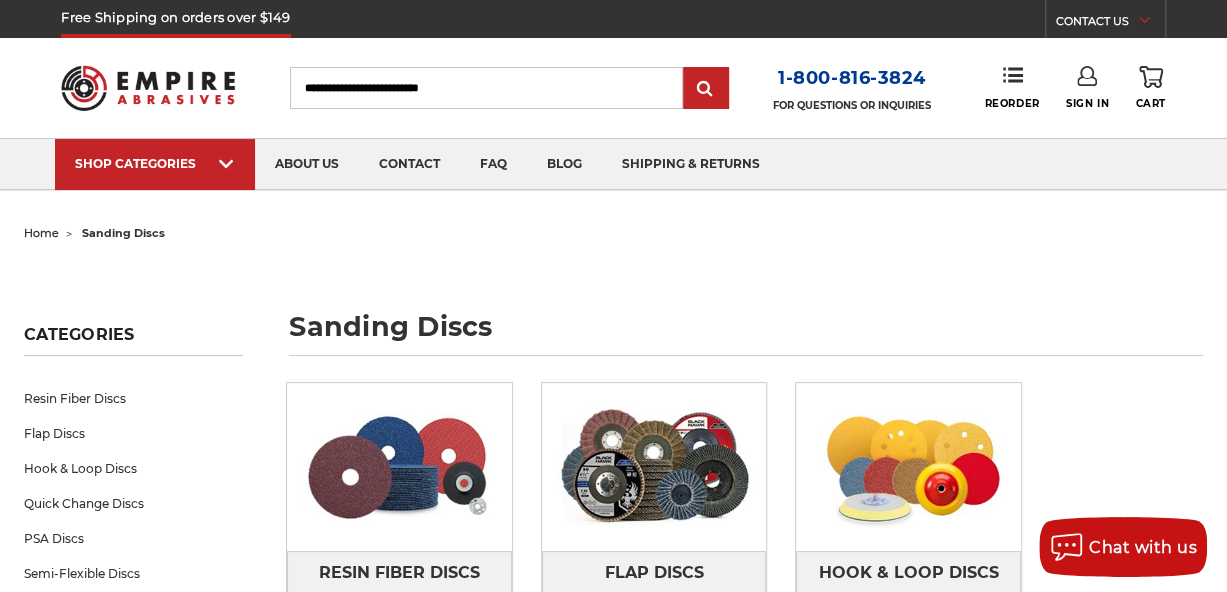 click on "Search" at bounding box center [486, 88] 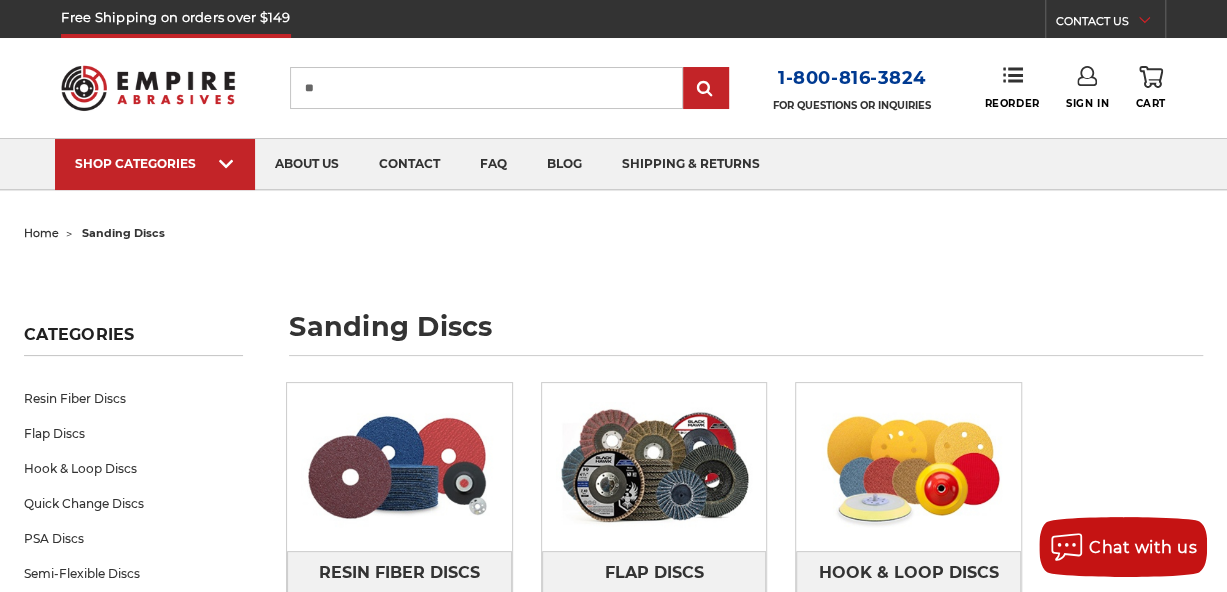 type on "*" 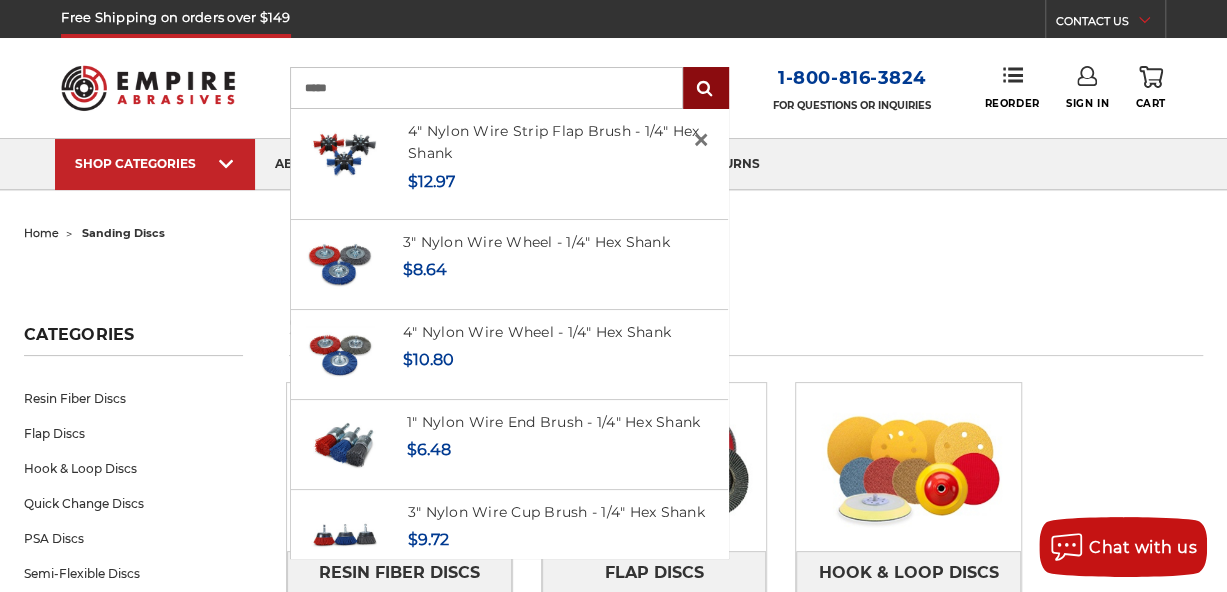 type on "*****" 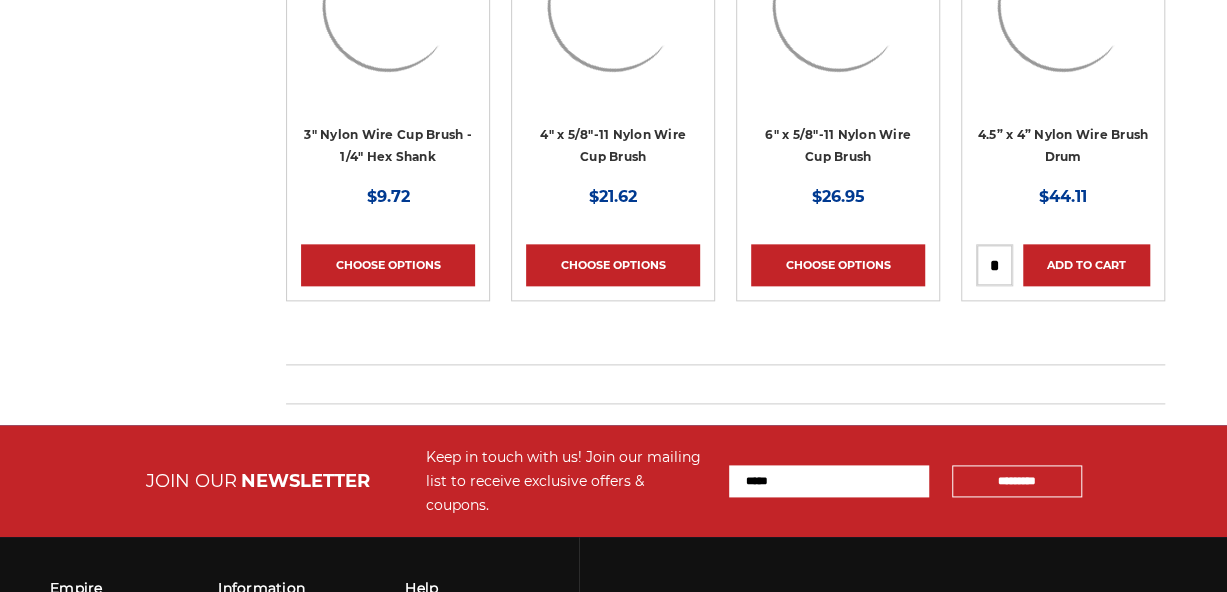 scroll, scrollTop: 0, scrollLeft: 0, axis: both 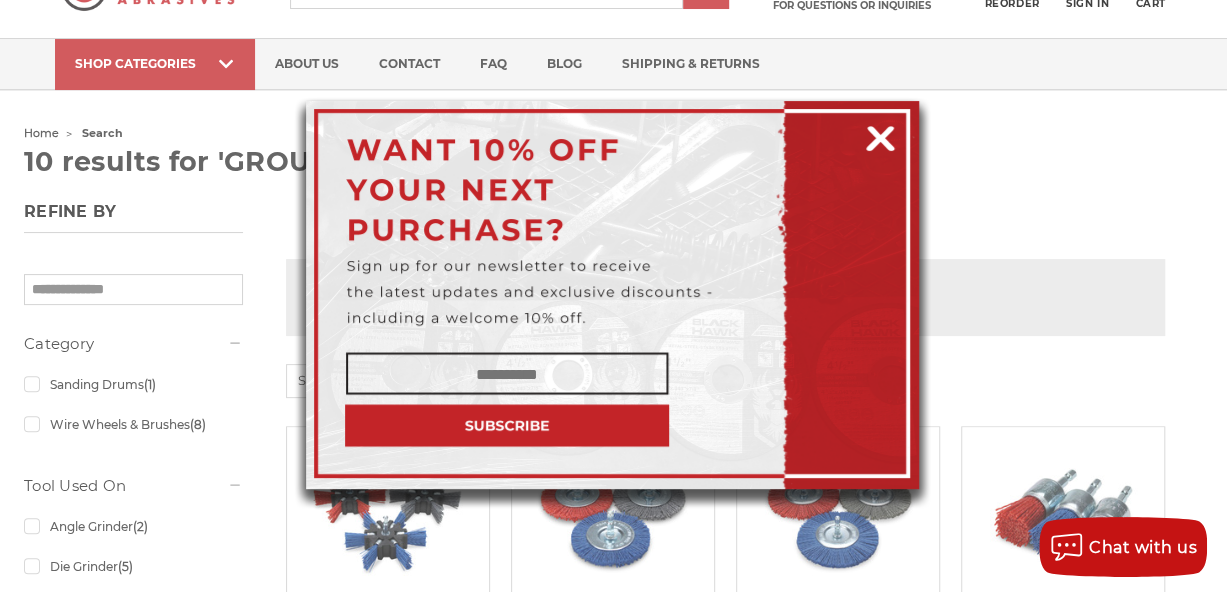 click at bounding box center [880, 135] 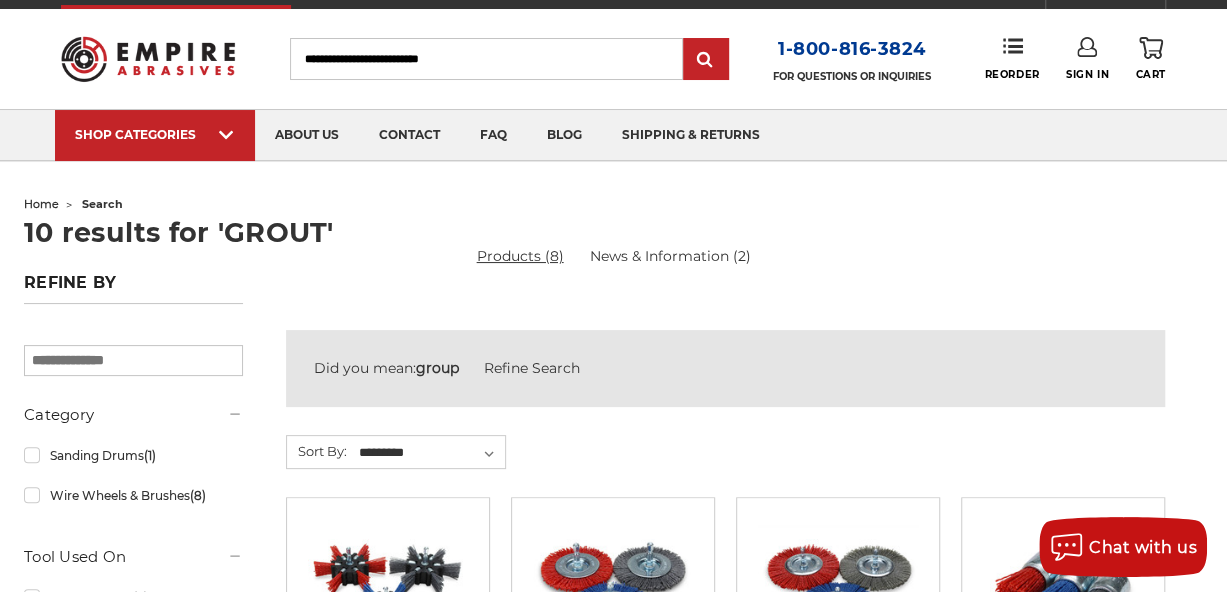 scroll, scrollTop: 0, scrollLeft: 0, axis: both 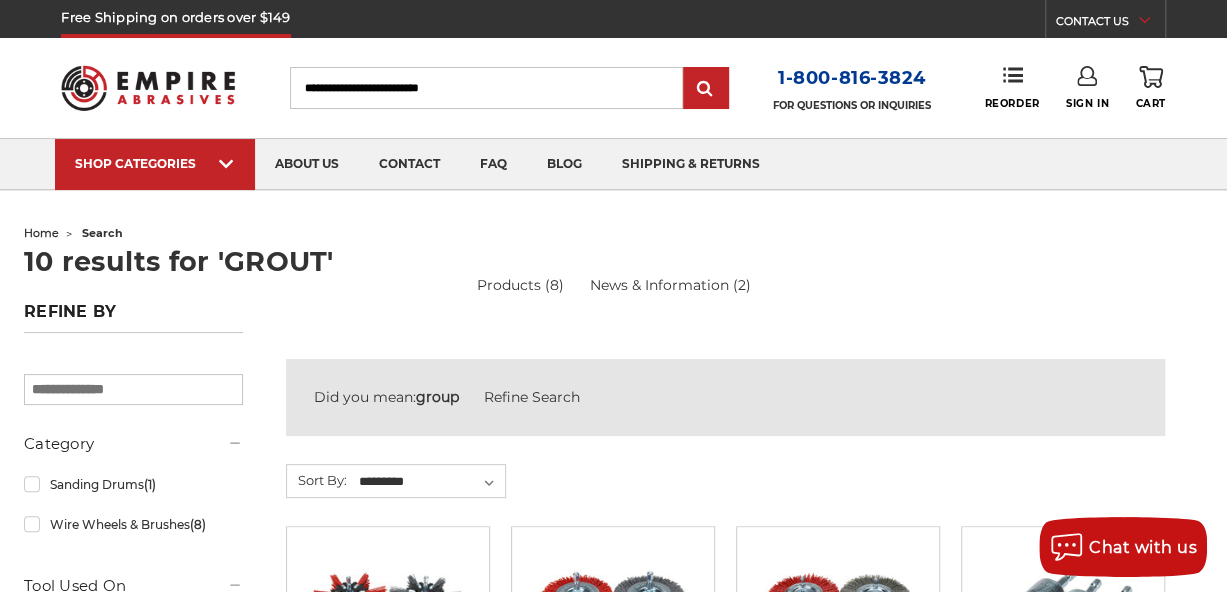 click on "Search" at bounding box center (486, 88) 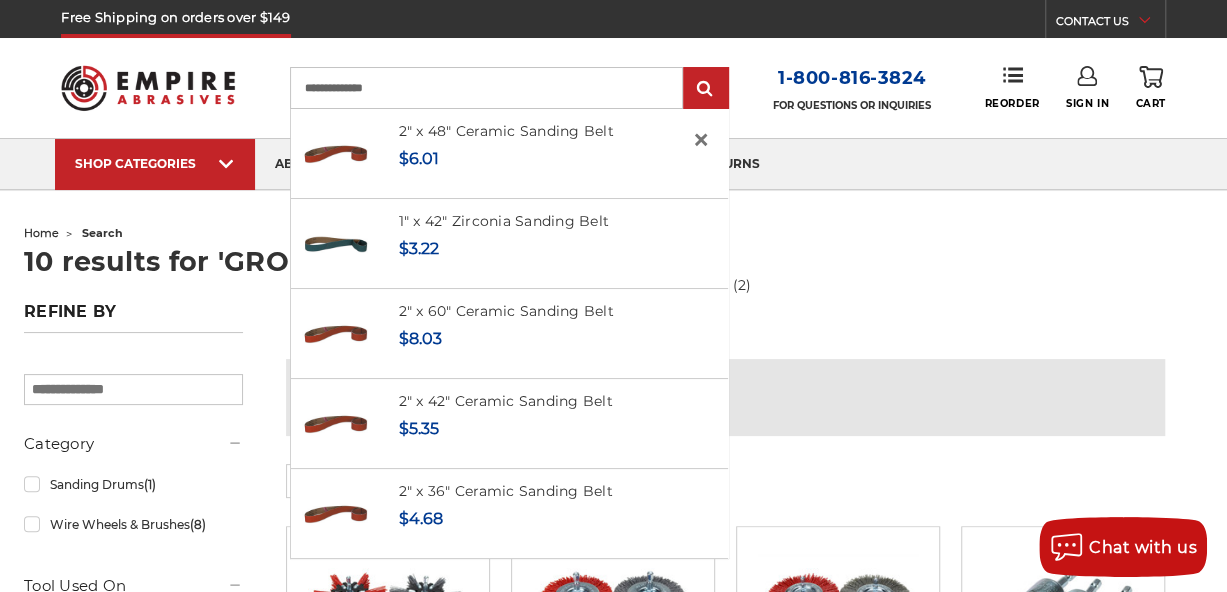 type on "**********" 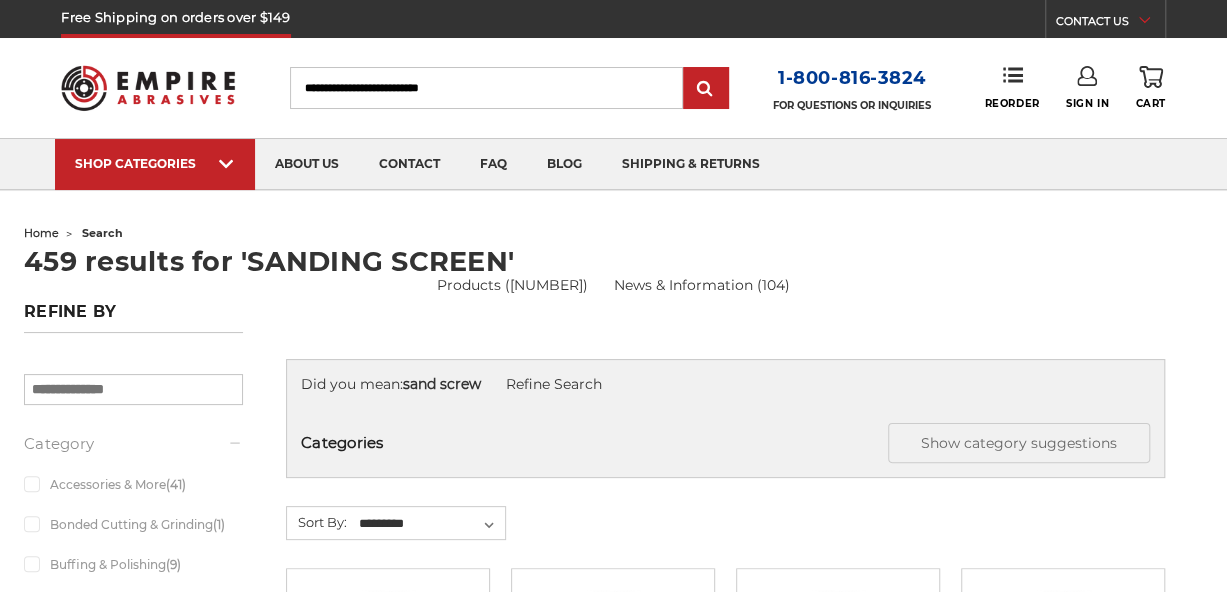 scroll, scrollTop: 0, scrollLeft: 0, axis: both 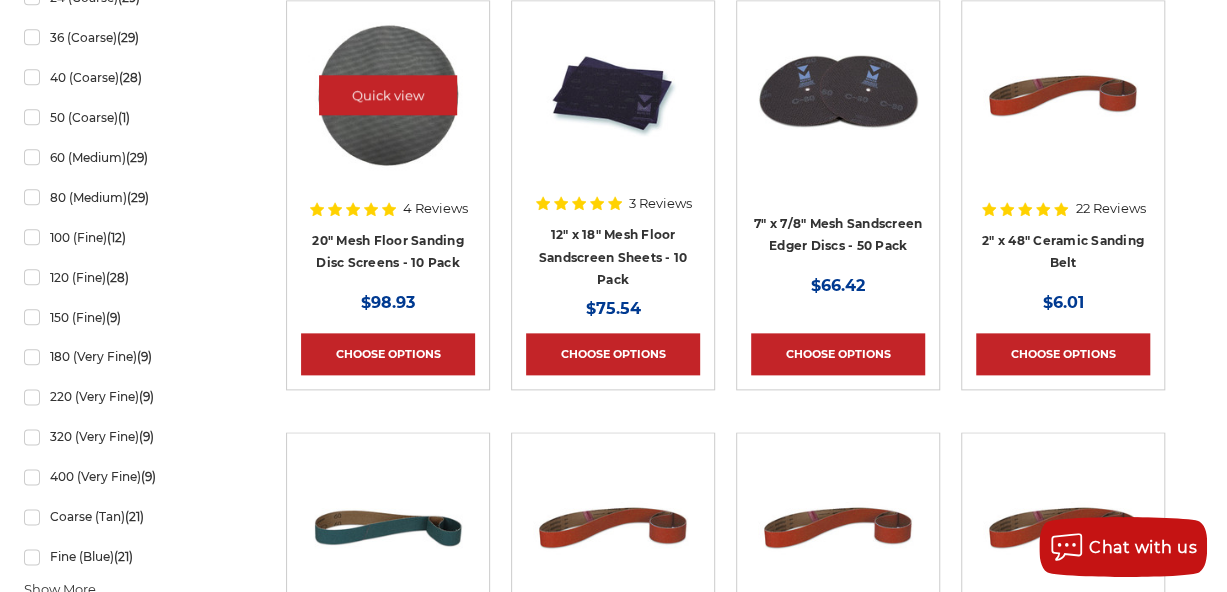 click at bounding box center (388, 95) 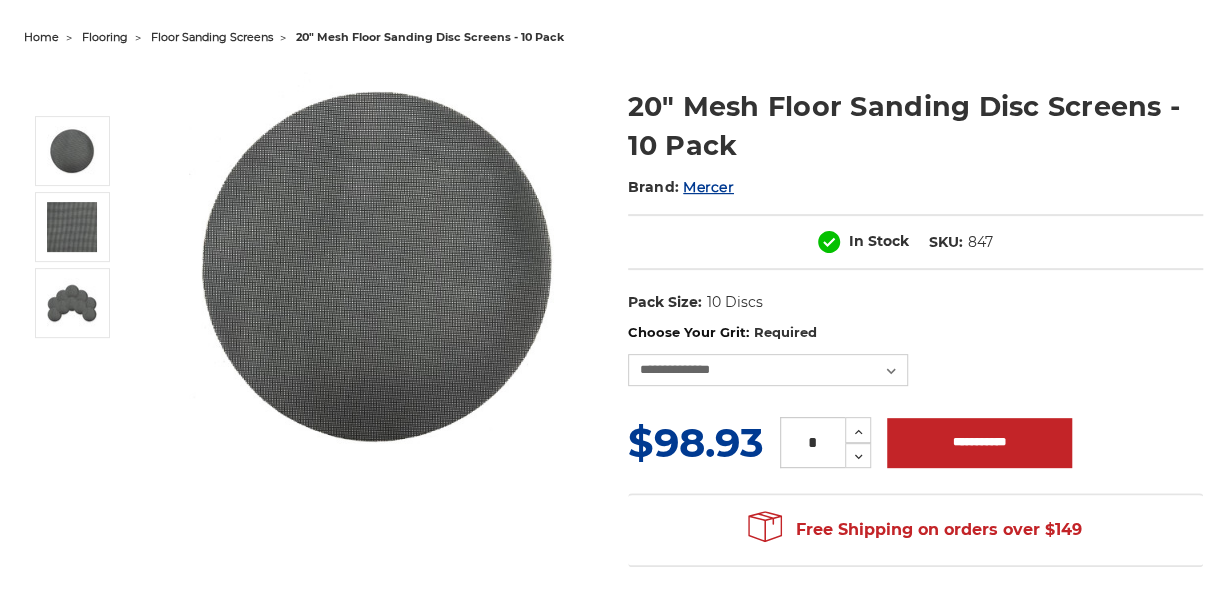 scroll, scrollTop: 400, scrollLeft: 0, axis: vertical 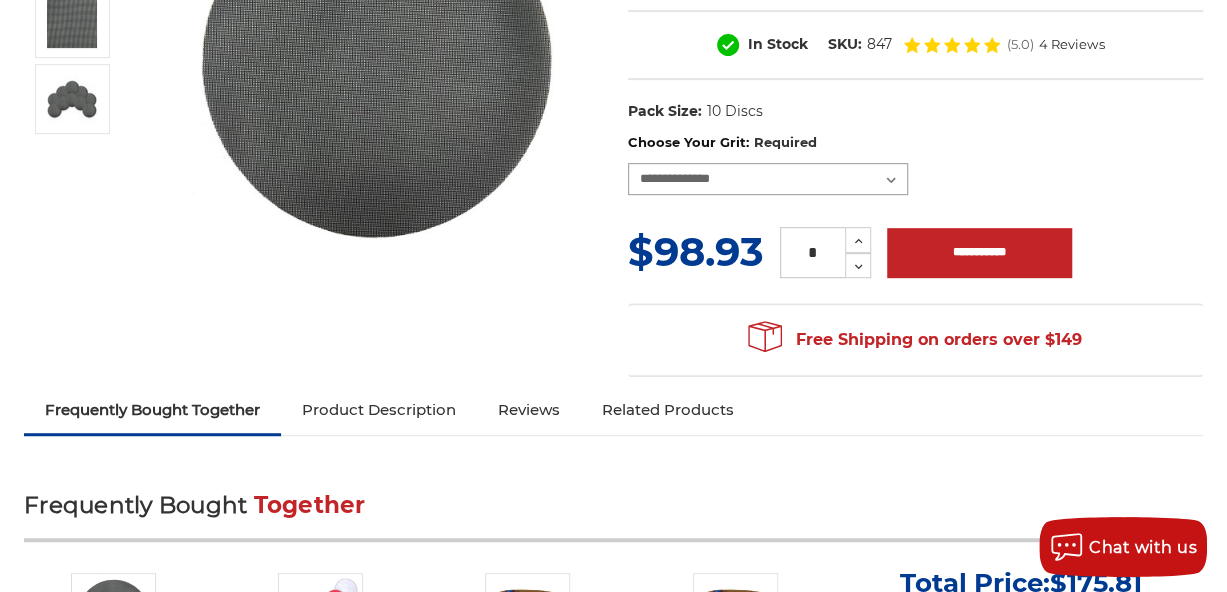 click on "**********" at bounding box center [768, 179] 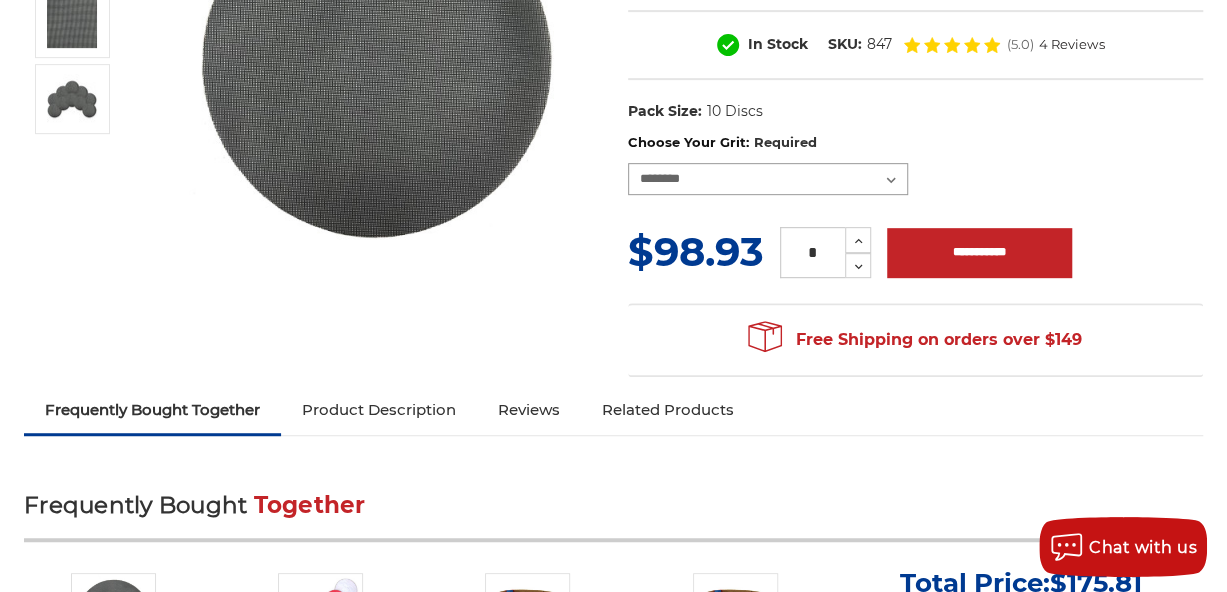 click on "**********" at bounding box center (768, 179) 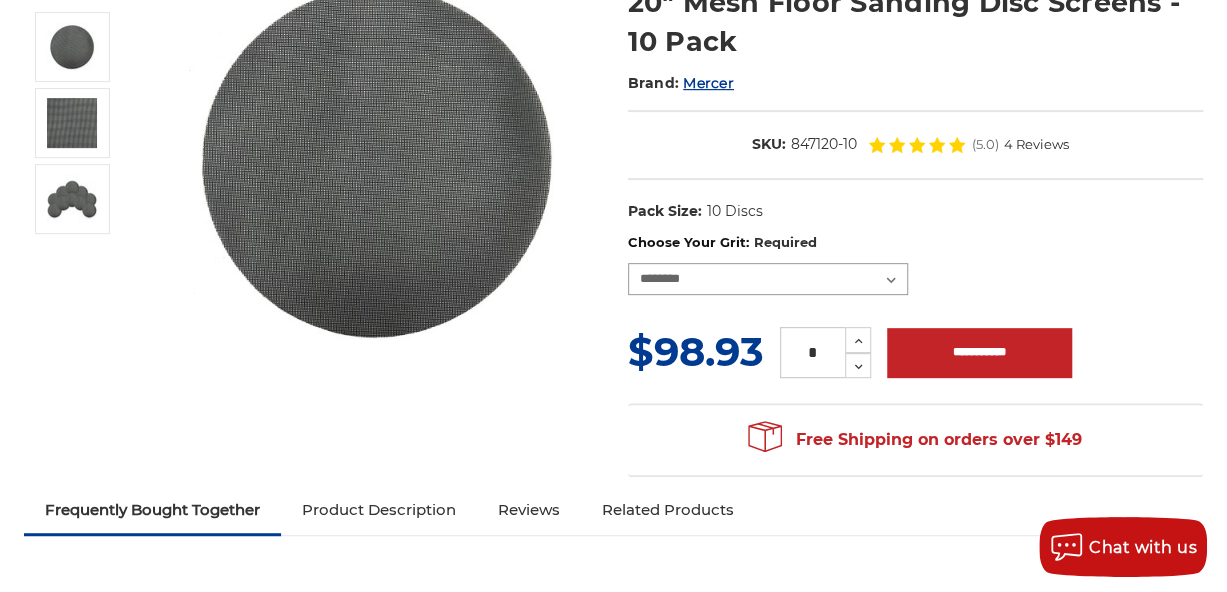 scroll, scrollTop: 299, scrollLeft: 0, axis: vertical 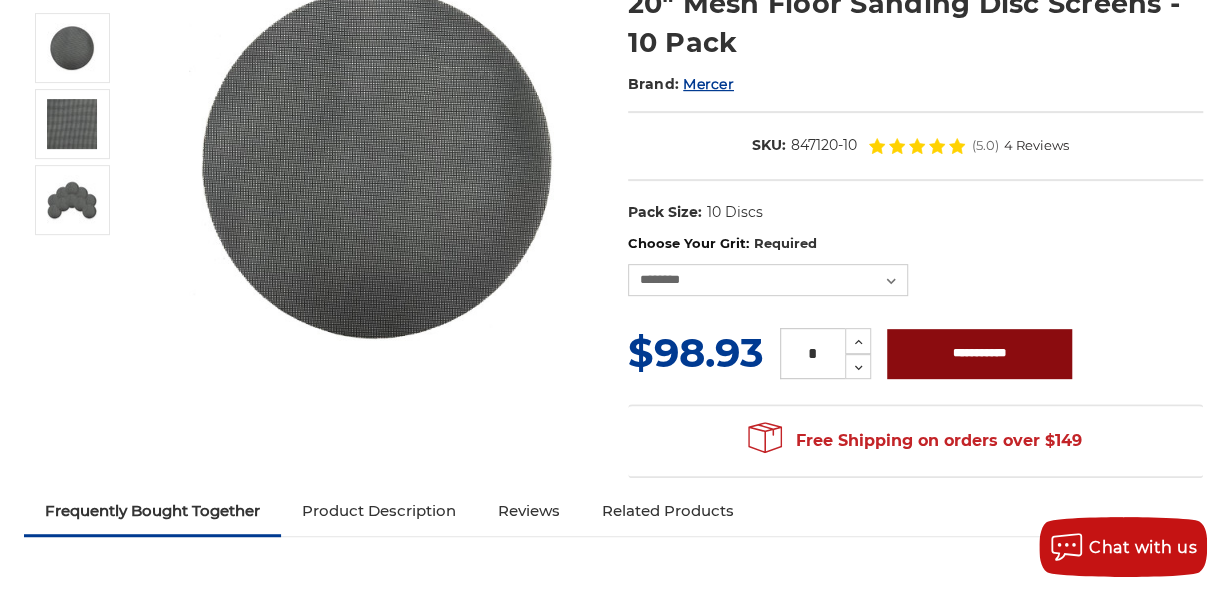click on "**********" at bounding box center [979, 354] 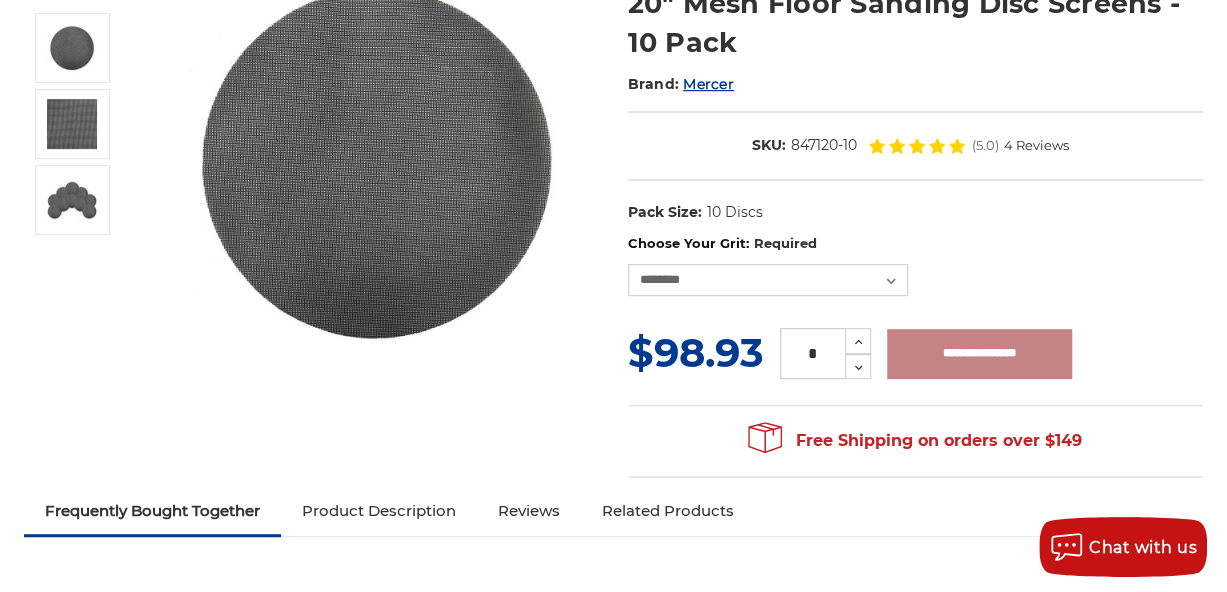type on "**********" 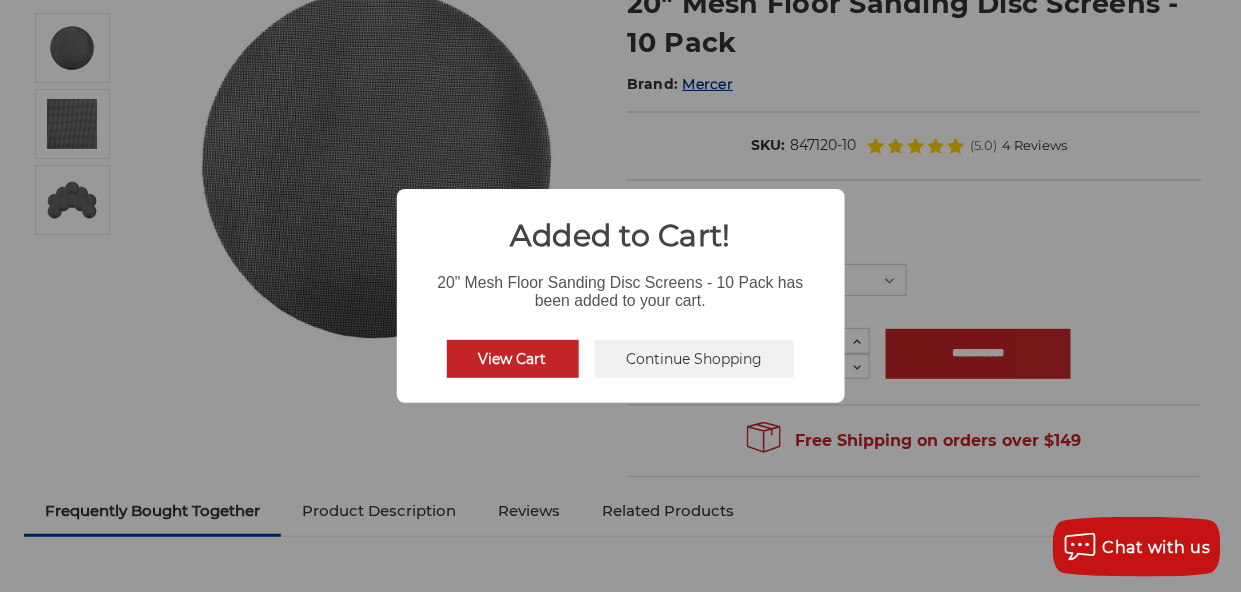 click on "View Cart" at bounding box center [513, 359] 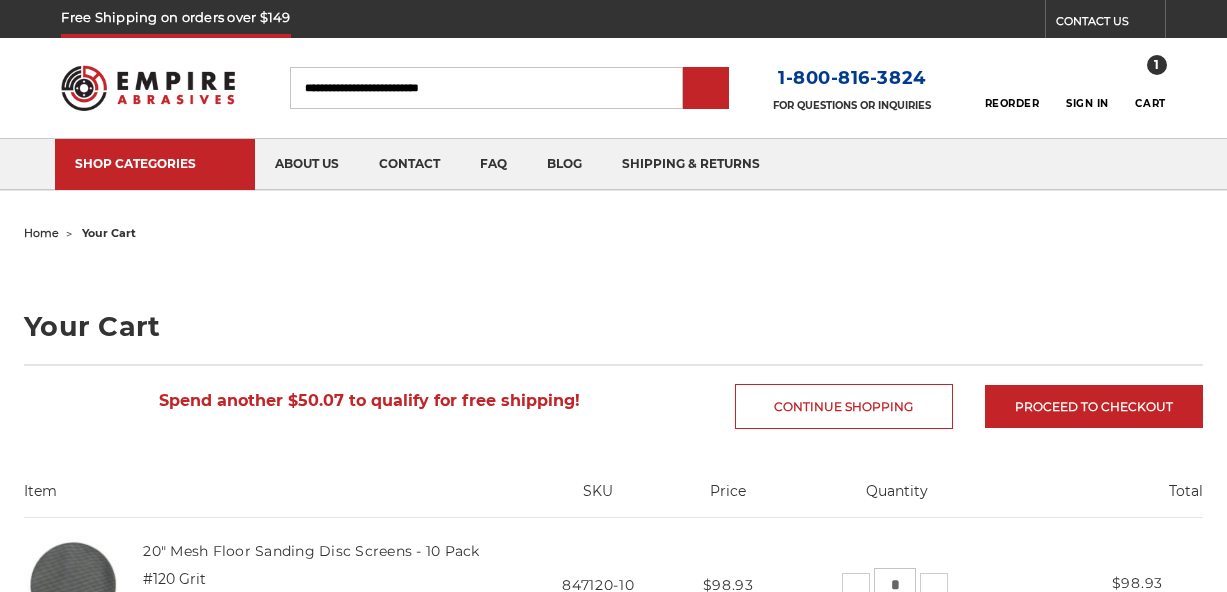 scroll, scrollTop: 0, scrollLeft: 0, axis: both 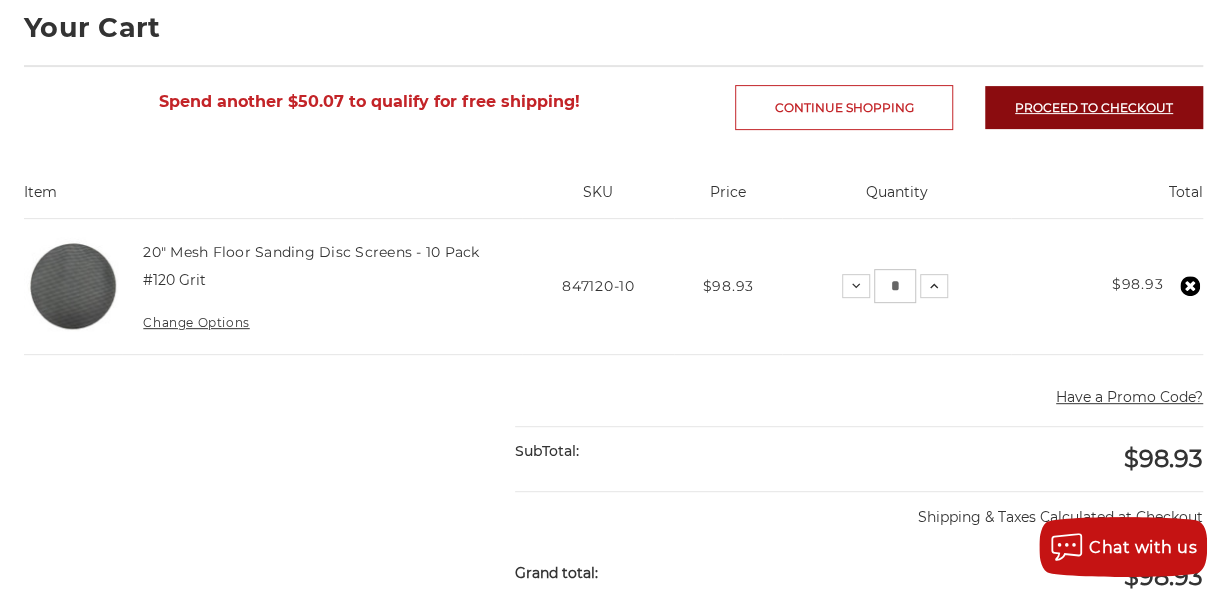 click on "Proceed to checkout" at bounding box center [1094, 107] 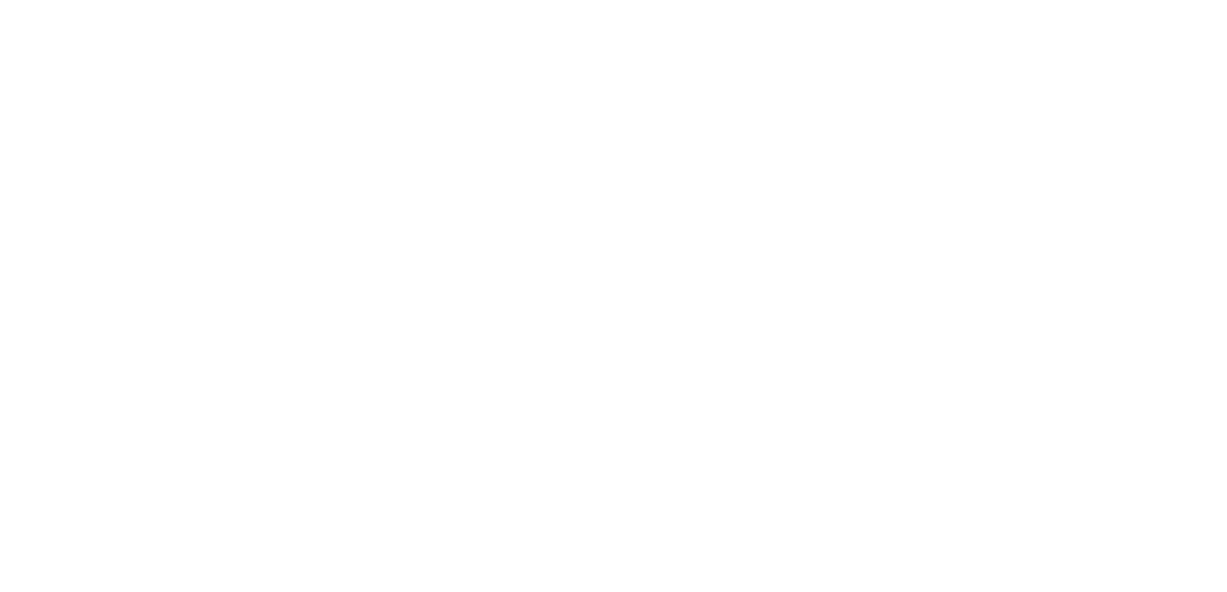 scroll, scrollTop: 0, scrollLeft: 0, axis: both 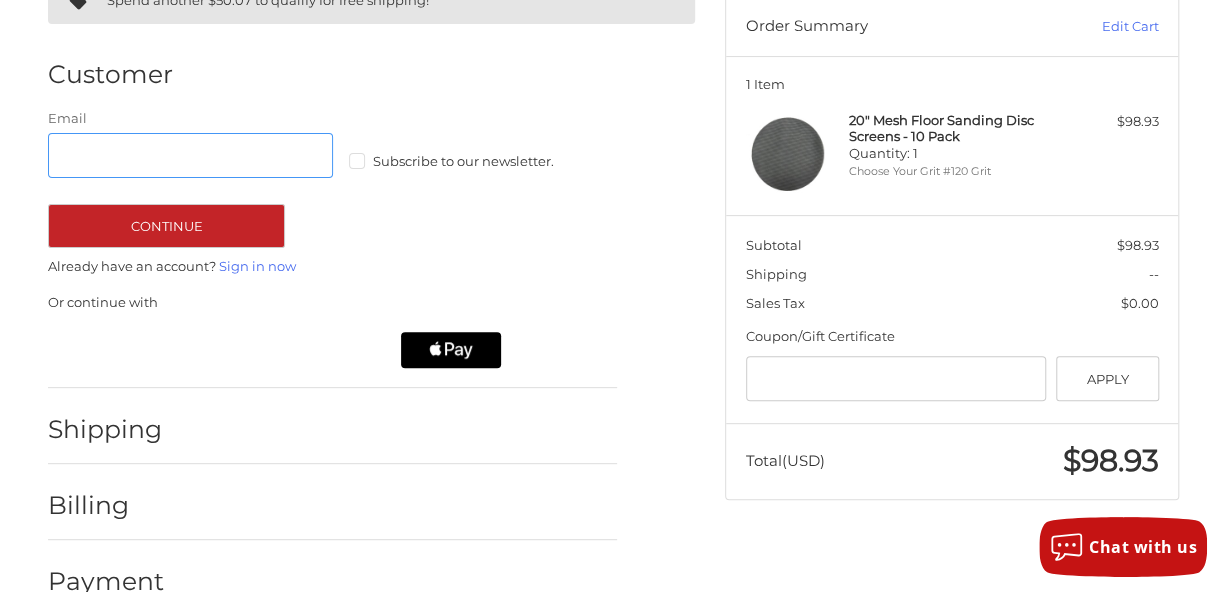 click on "Email" at bounding box center (190, 155) 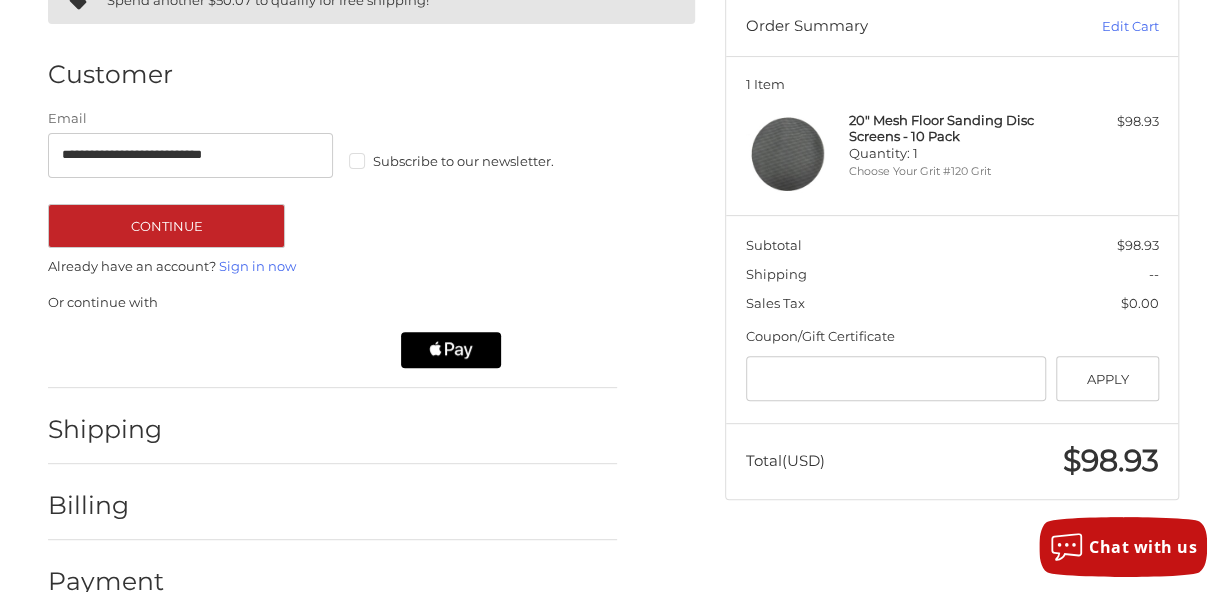 click on "Shipping" at bounding box center (106, 429) 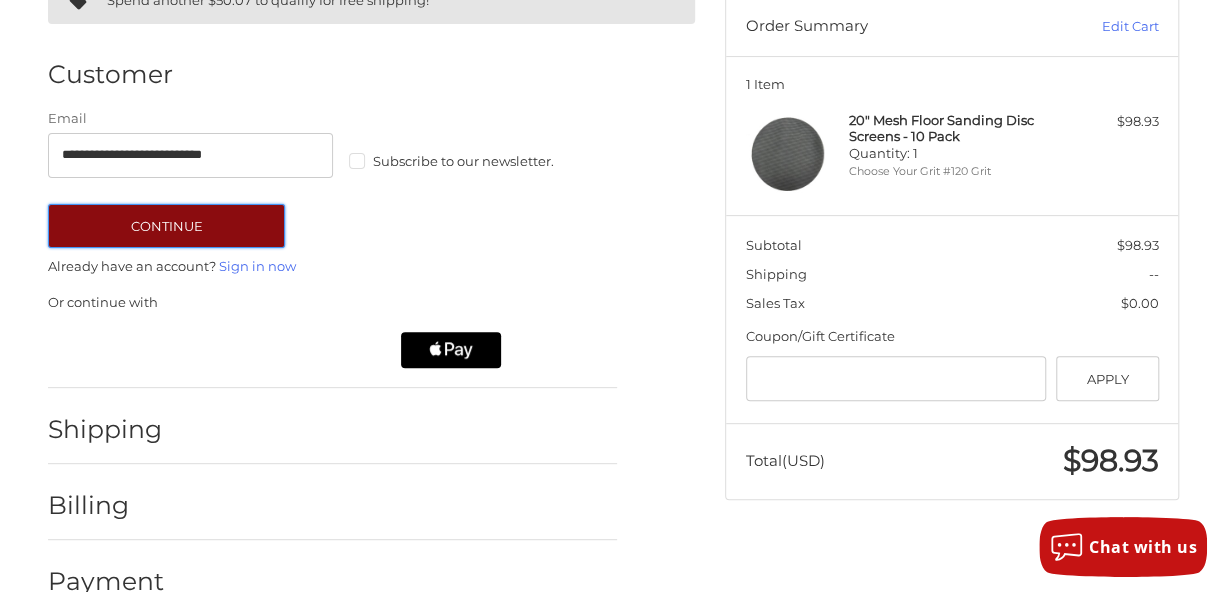click on "Continue" at bounding box center (166, 226) 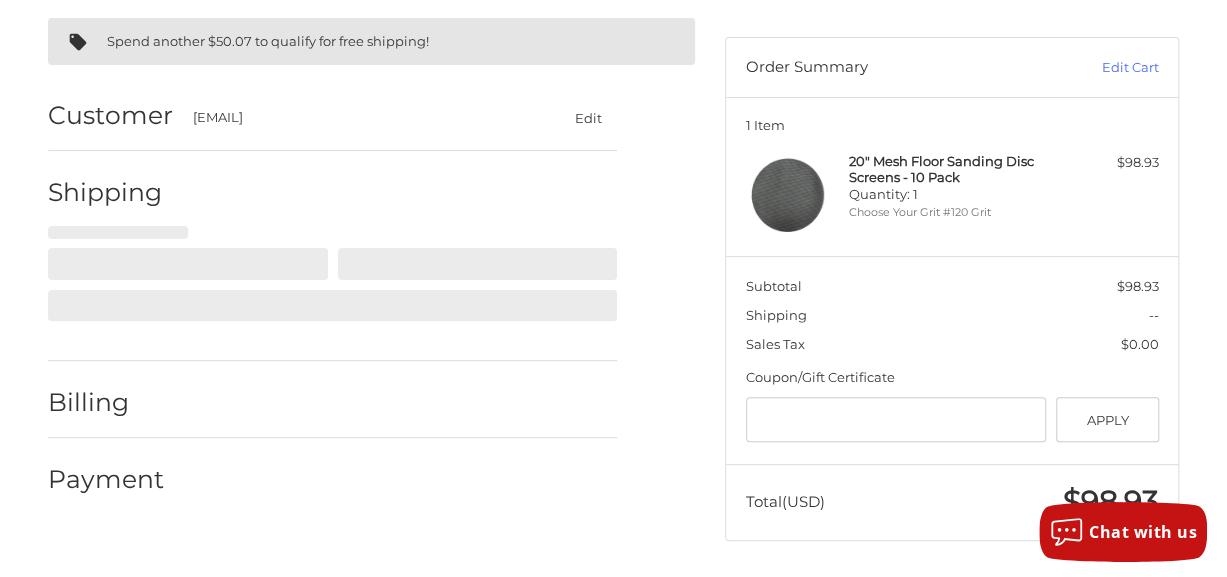 select on "**" 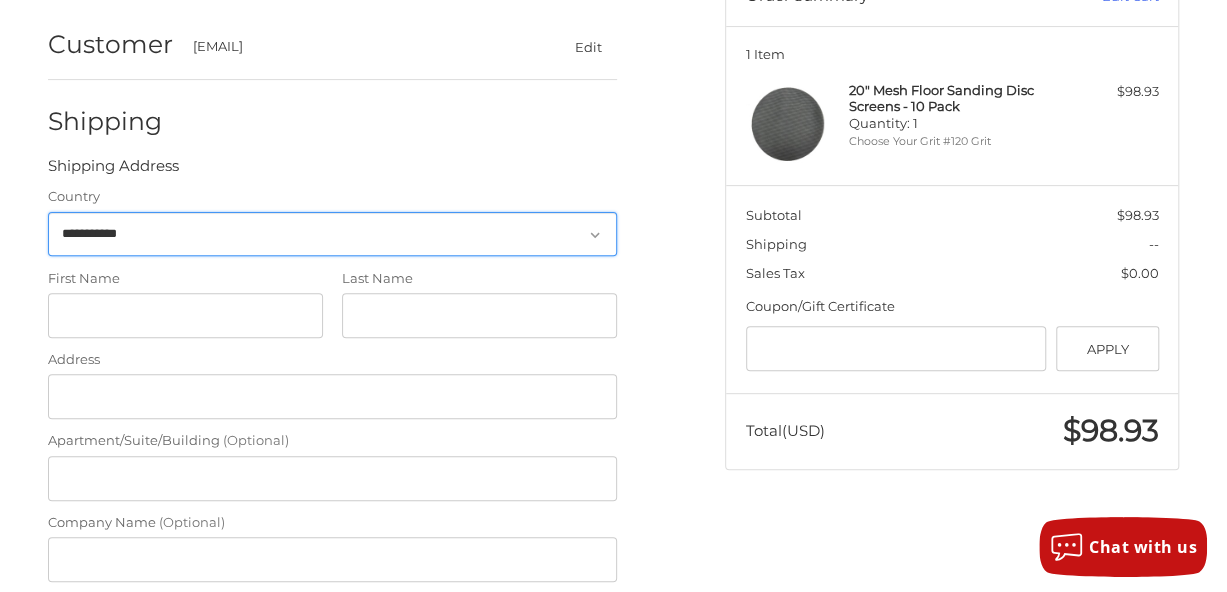 scroll, scrollTop: 189, scrollLeft: 0, axis: vertical 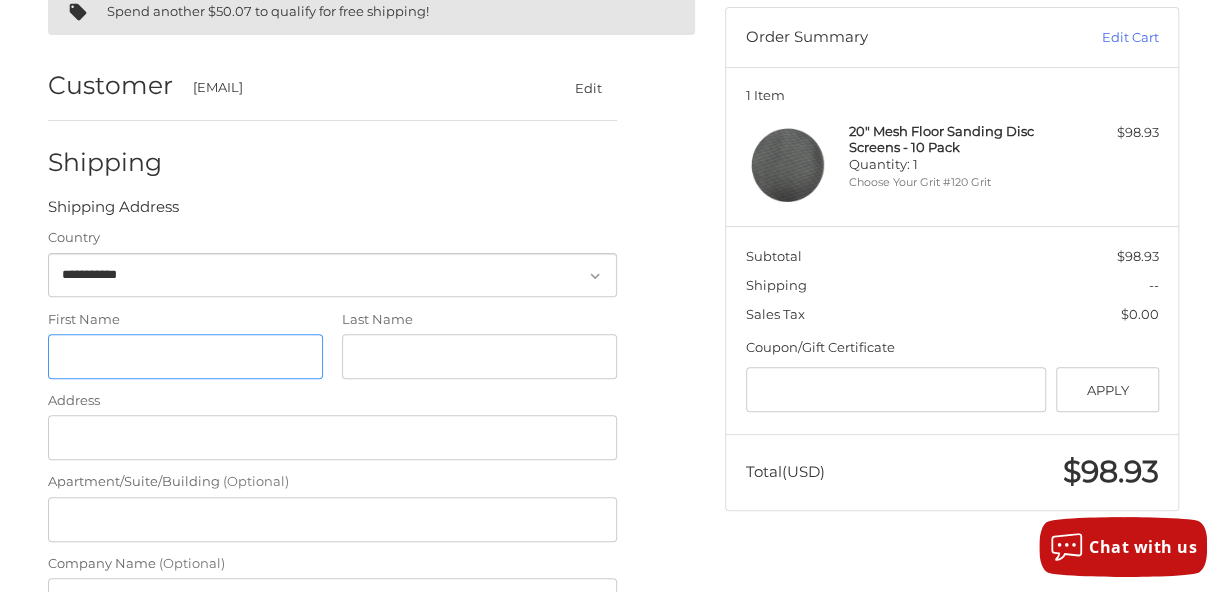 click on "First Name" at bounding box center [185, 356] 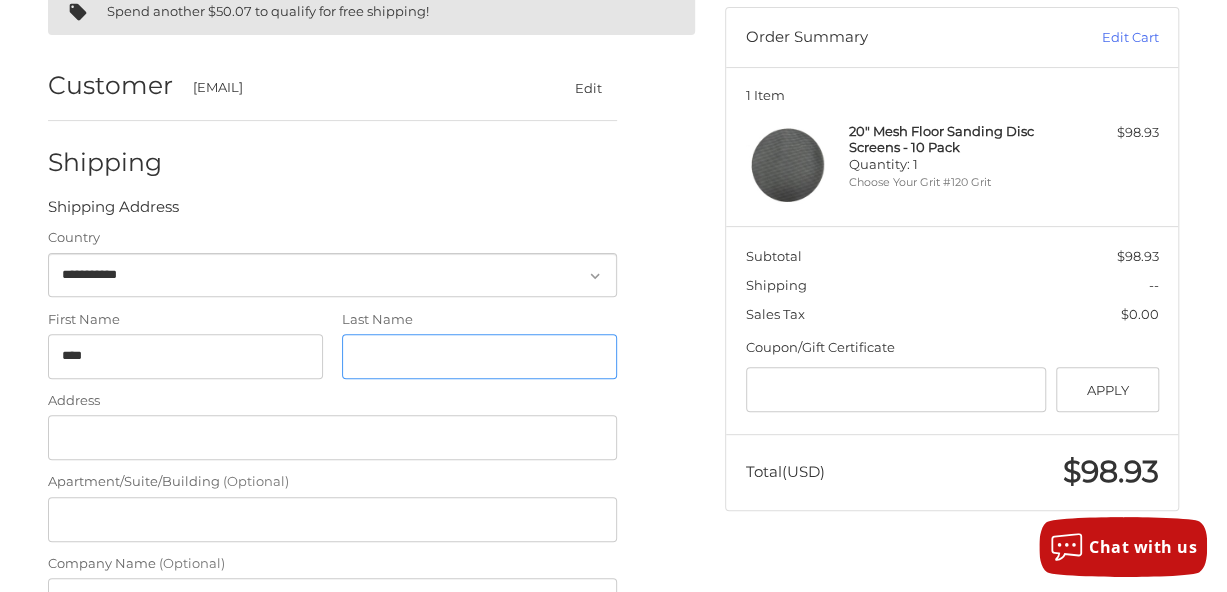 type on "****" 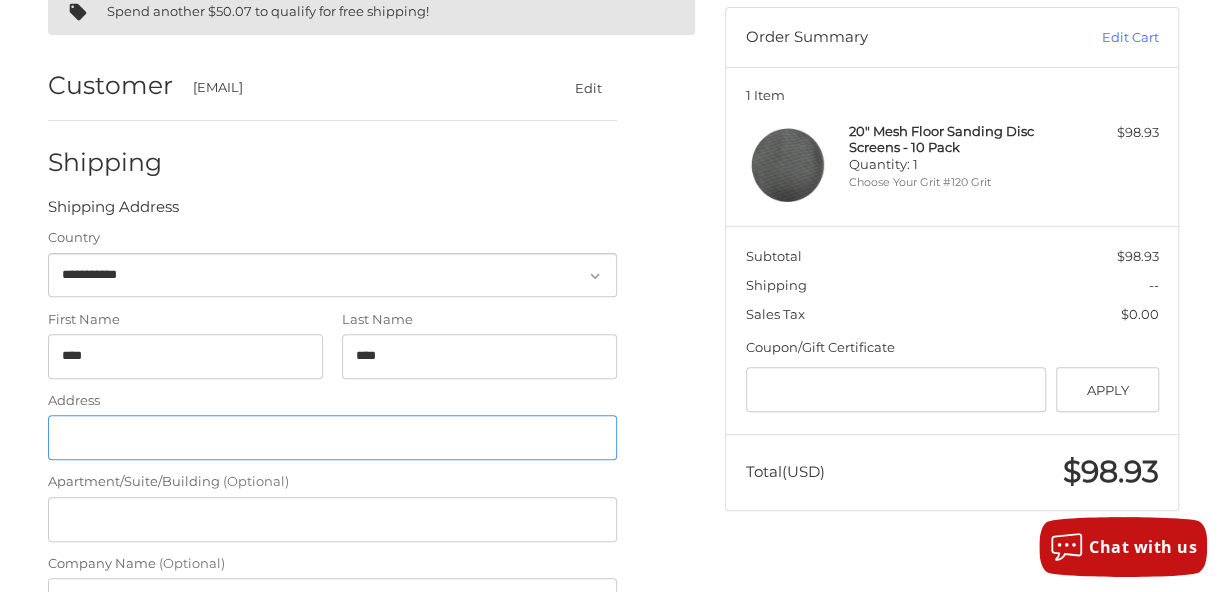 type on "**********" 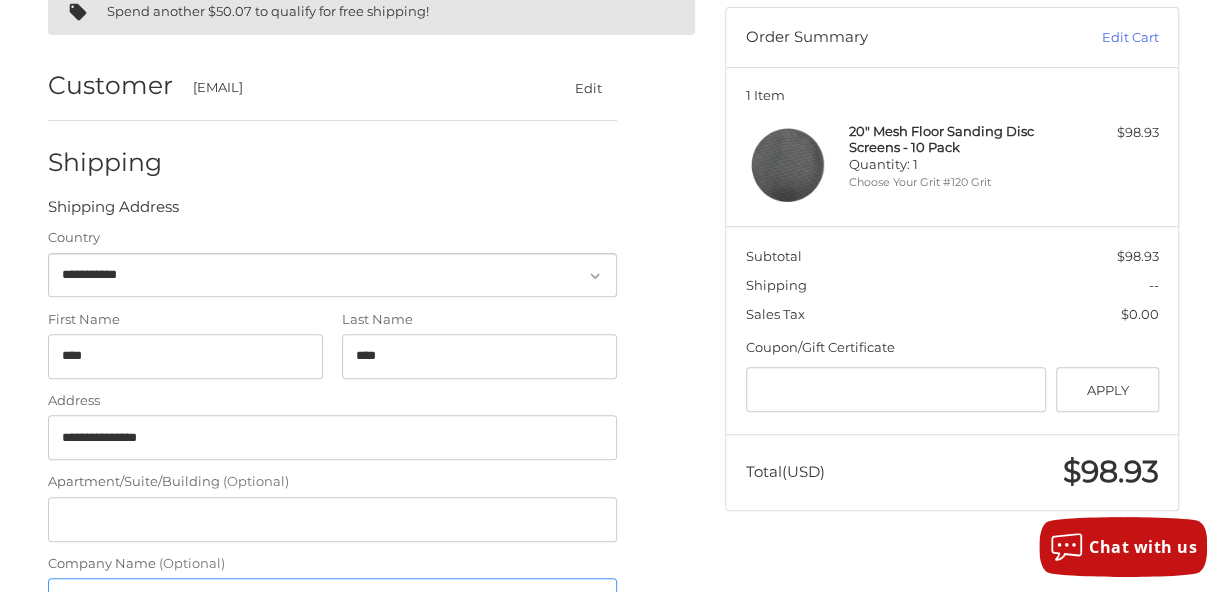 type on "**********" 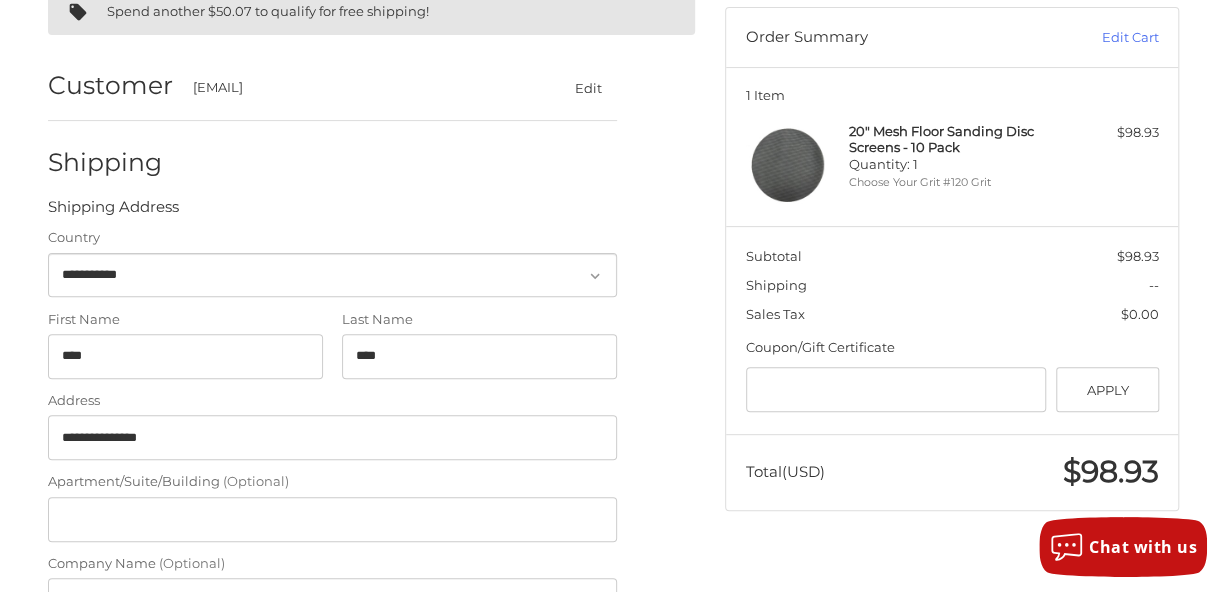 type on "**********" 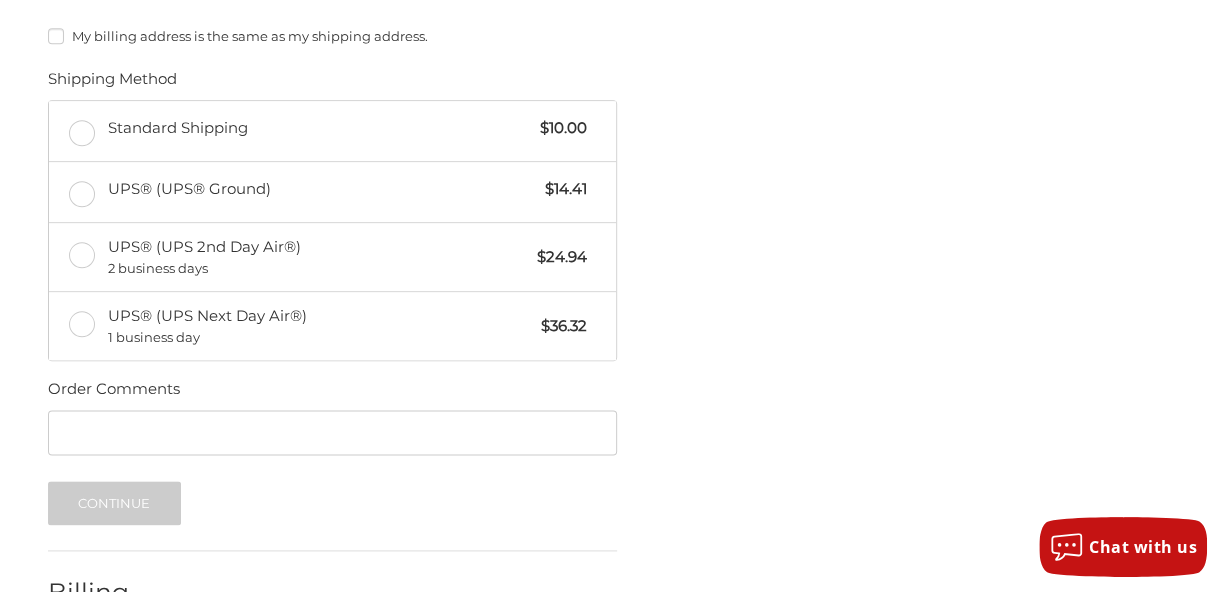 scroll, scrollTop: 1000, scrollLeft: 0, axis: vertical 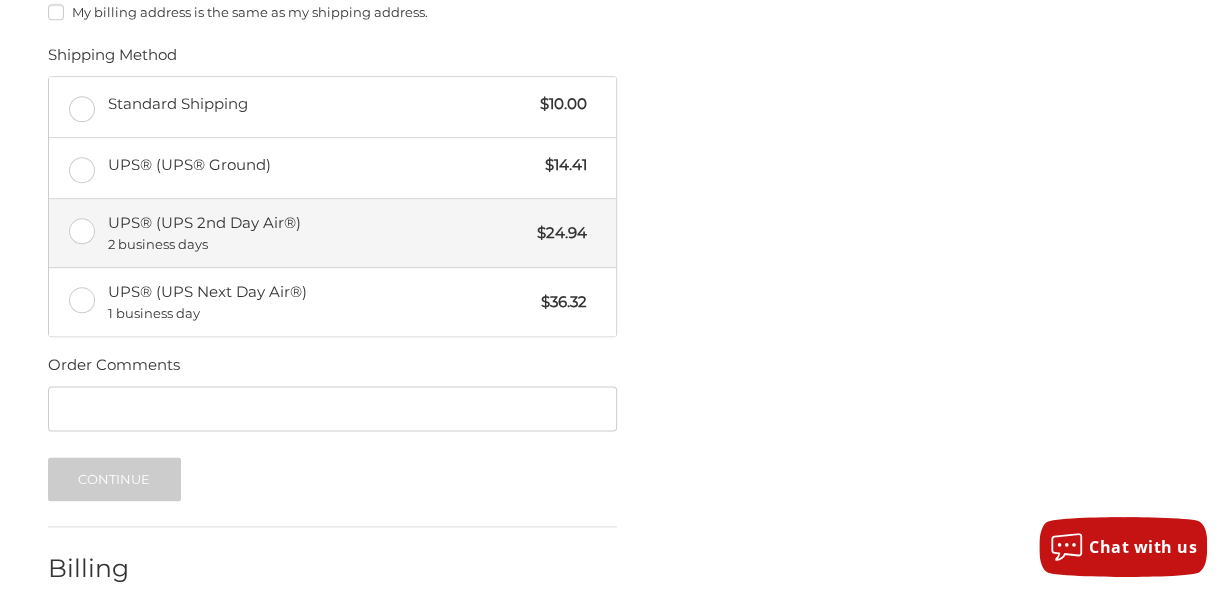 click on "UPS® (UPS 2nd Day Air®) 2 business days $24.94" at bounding box center [332, 233] 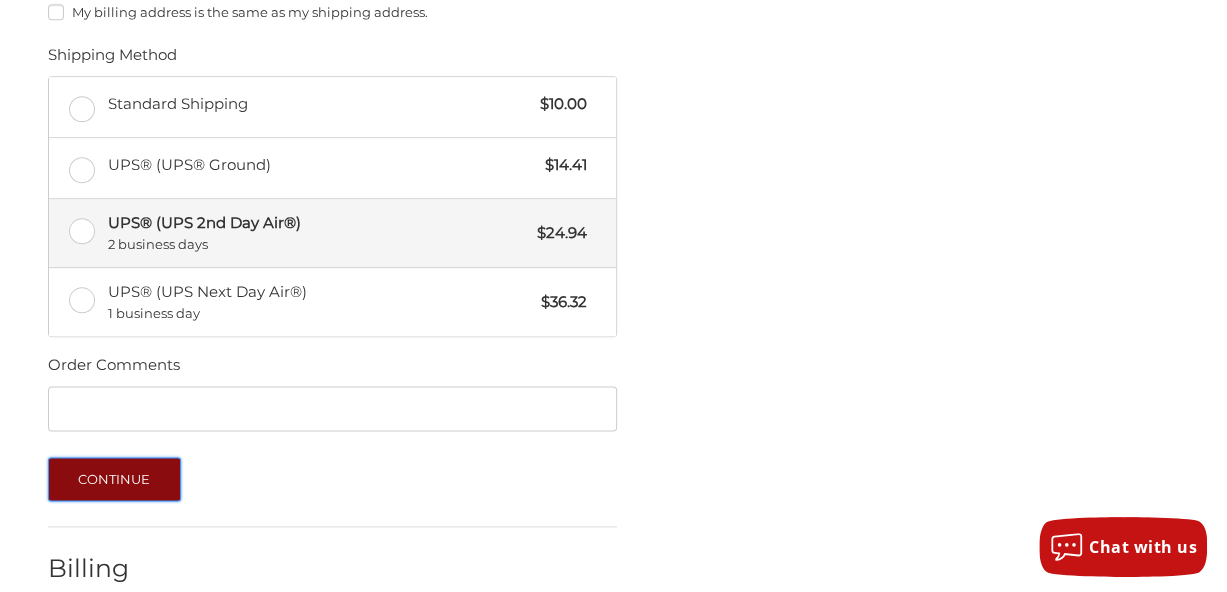 click on "Continue" at bounding box center [114, 479] 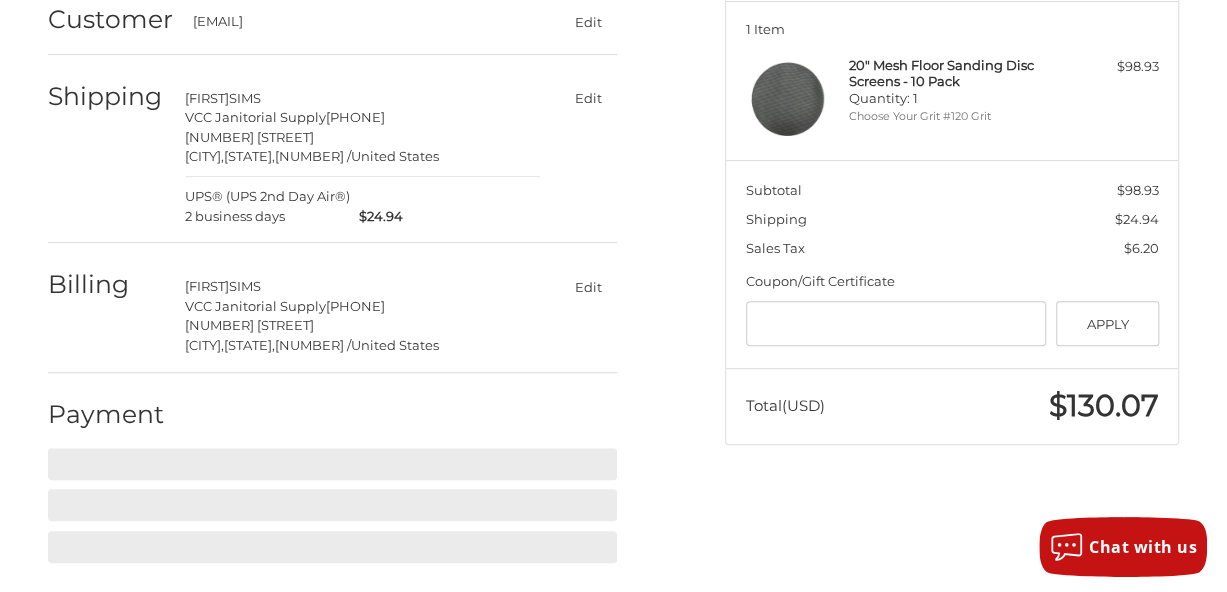 scroll, scrollTop: 252, scrollLeft: 0, axis: vertical 